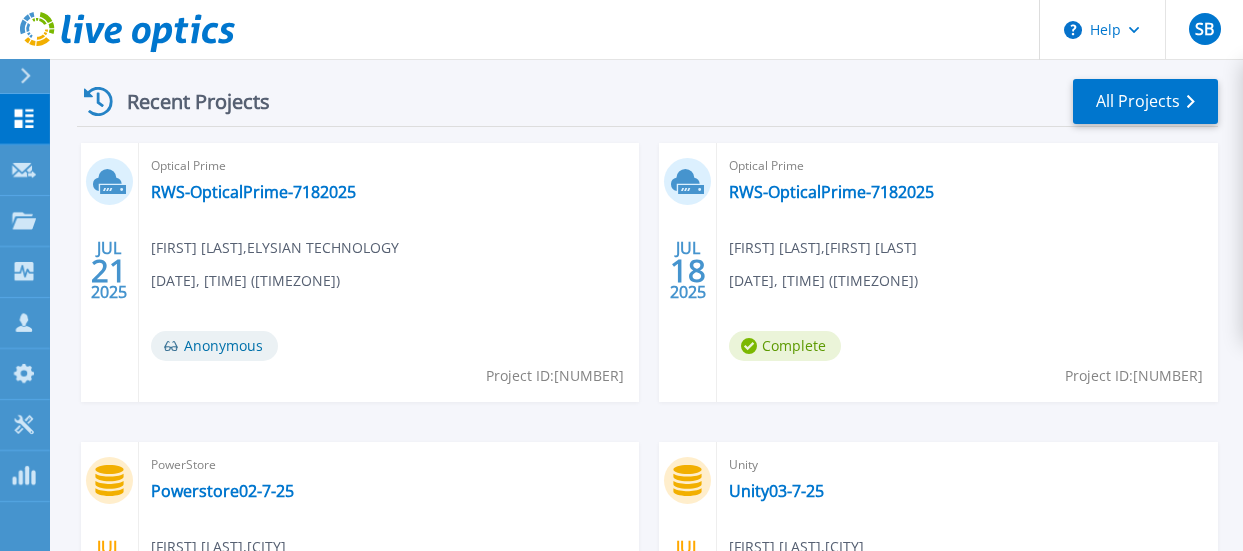 scroll, scrollTop: 600, scrollLeft: 0, axis: vertical 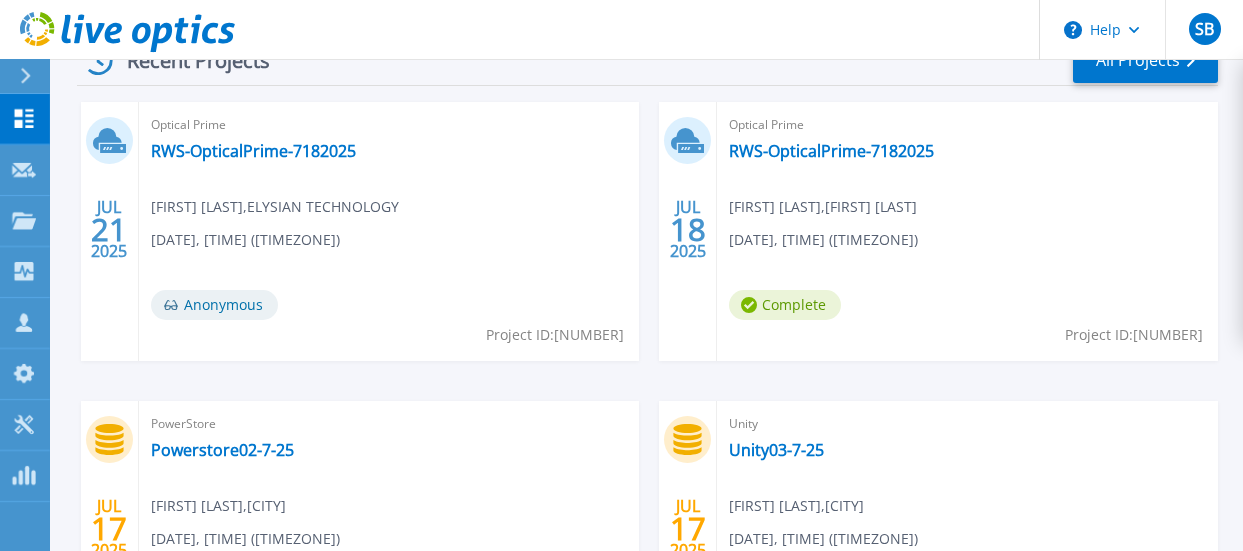 click on "Anonymous" at bounding box center (214, 305) 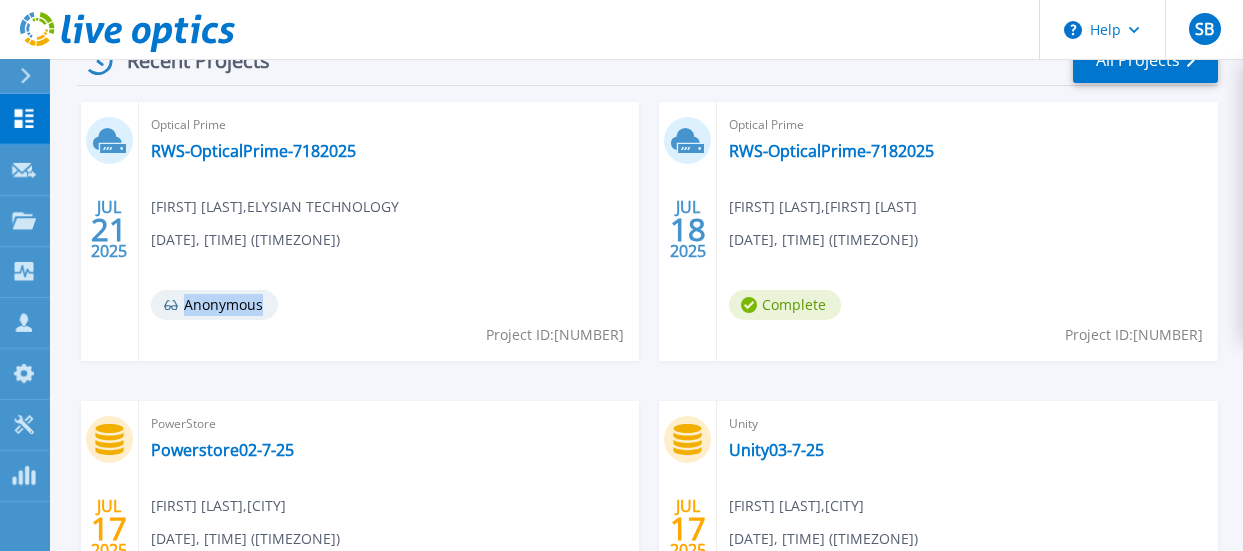 click on "Anonymous" at bounding box center (214, 305) 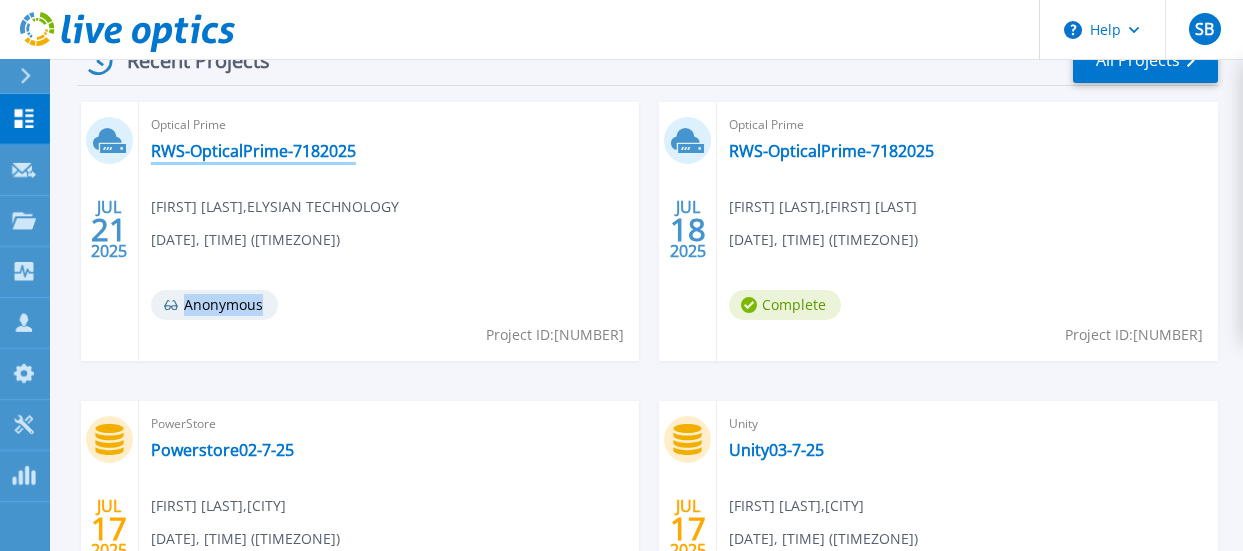 drag, startPoint x: 203, startPoint y: 301, endPoint x: 195, endPoint y: 146, distance: 155.20631 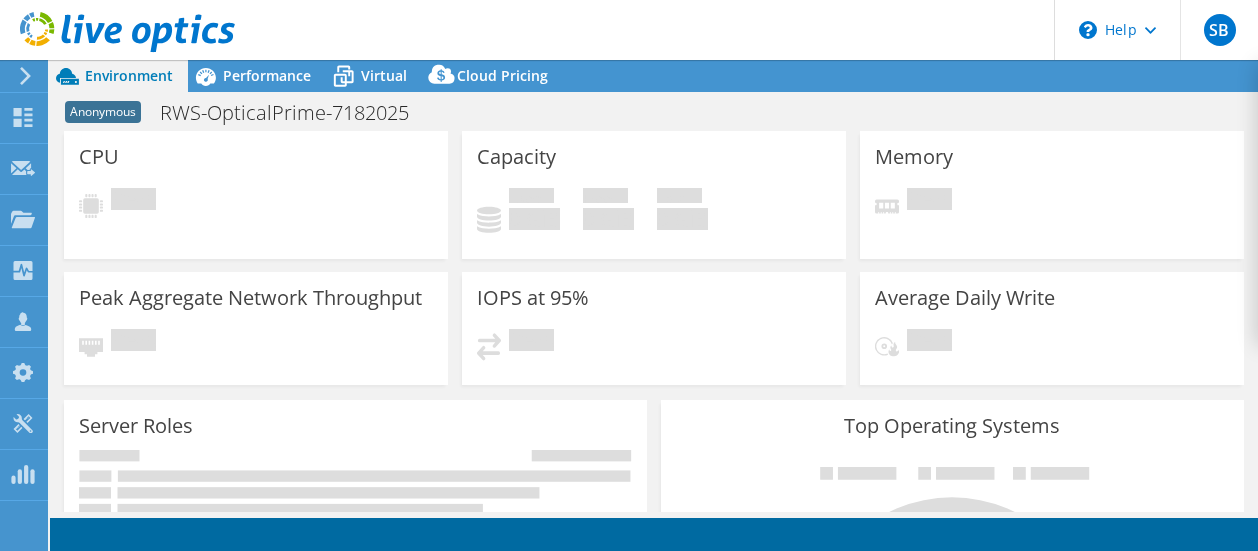 scroll, scrollTop: 0, scrollLeft: 0, axis: both 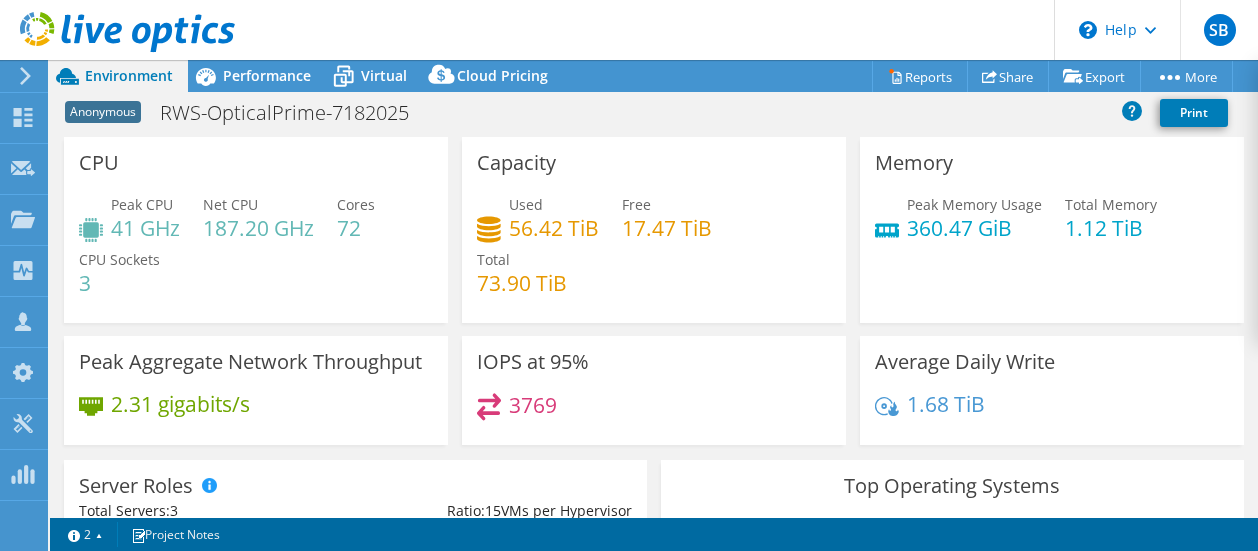 select on "USD" 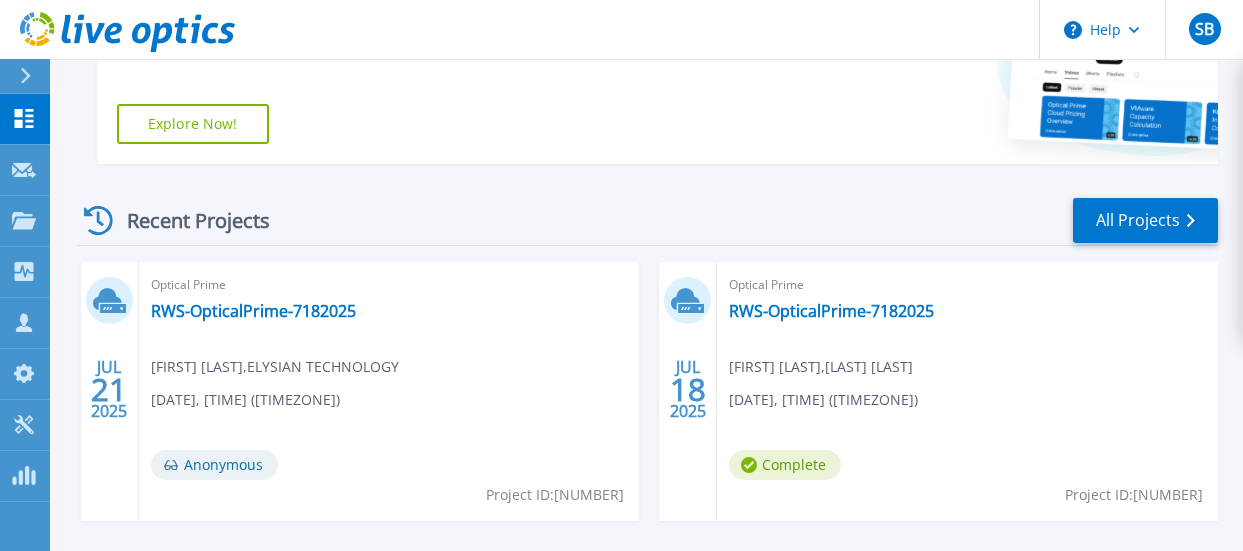 scroll, scrollTop: 500, scrollLeft: 0, axis: vertical 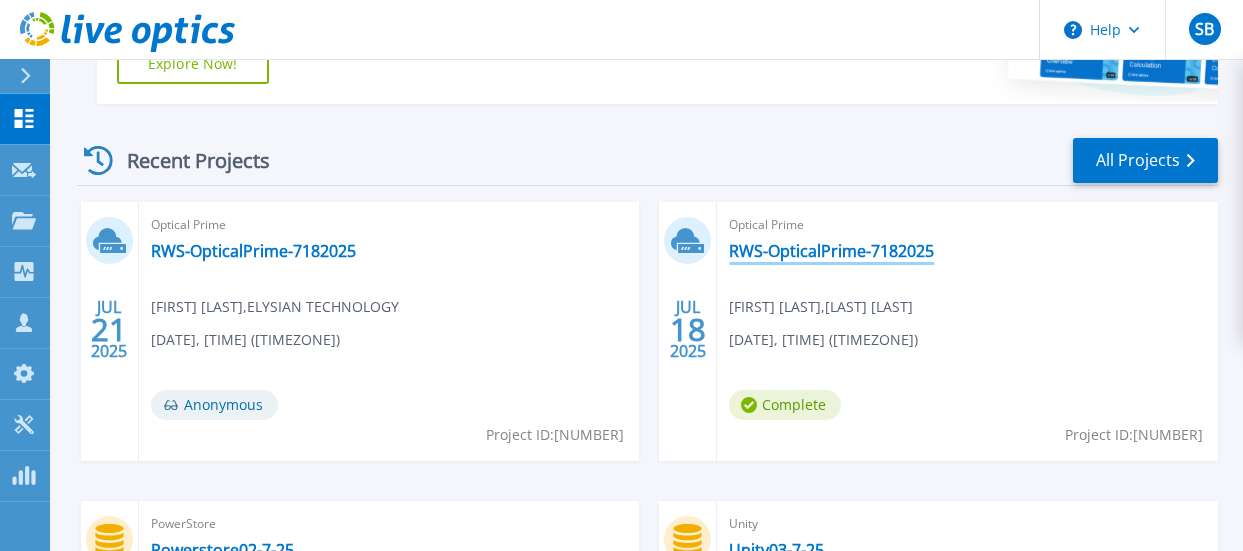 click on "RWS-OpticalPrime-7182025" at bounding box center [831, 251] 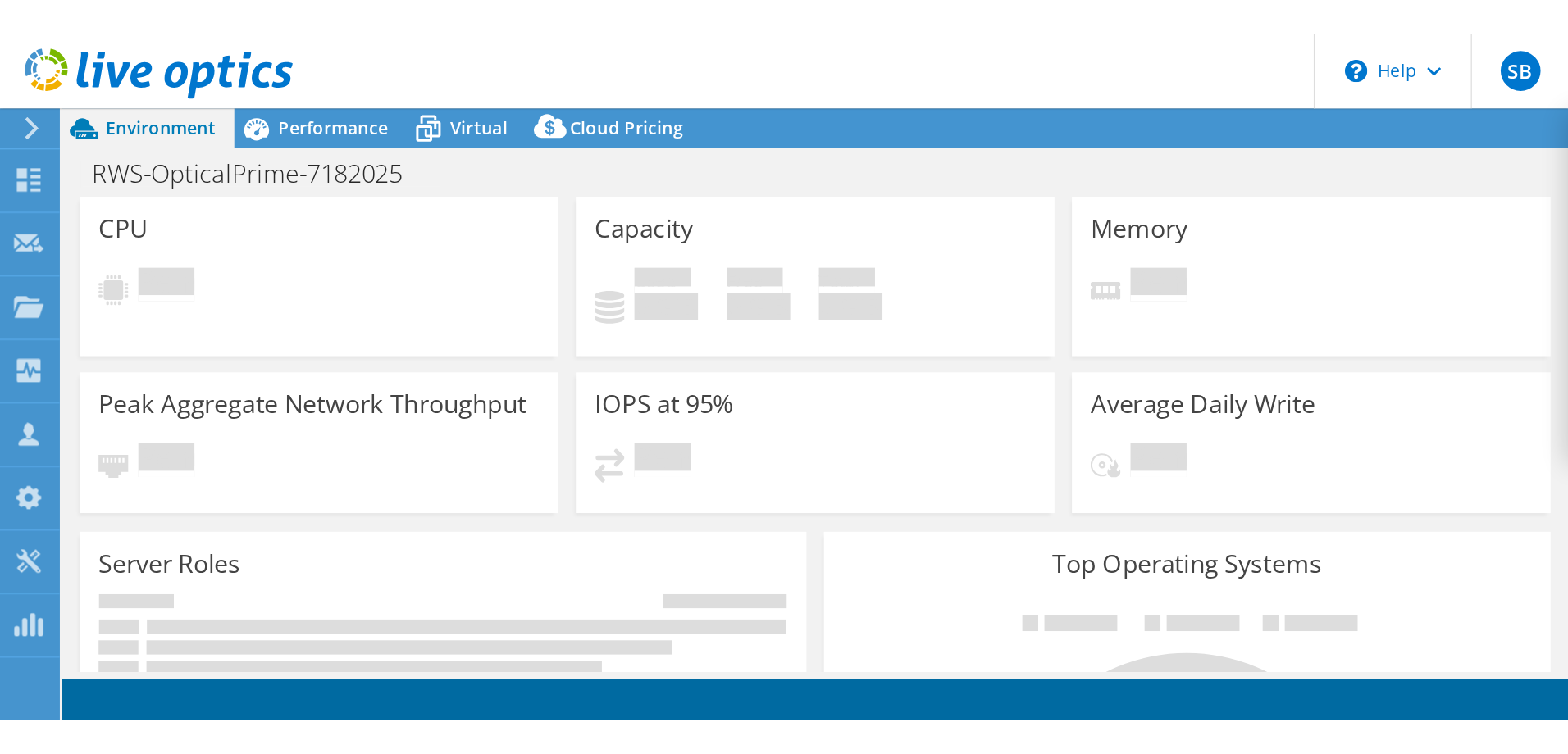 scroll, scrollTop: 0, scrollLeft: 0, axis: both 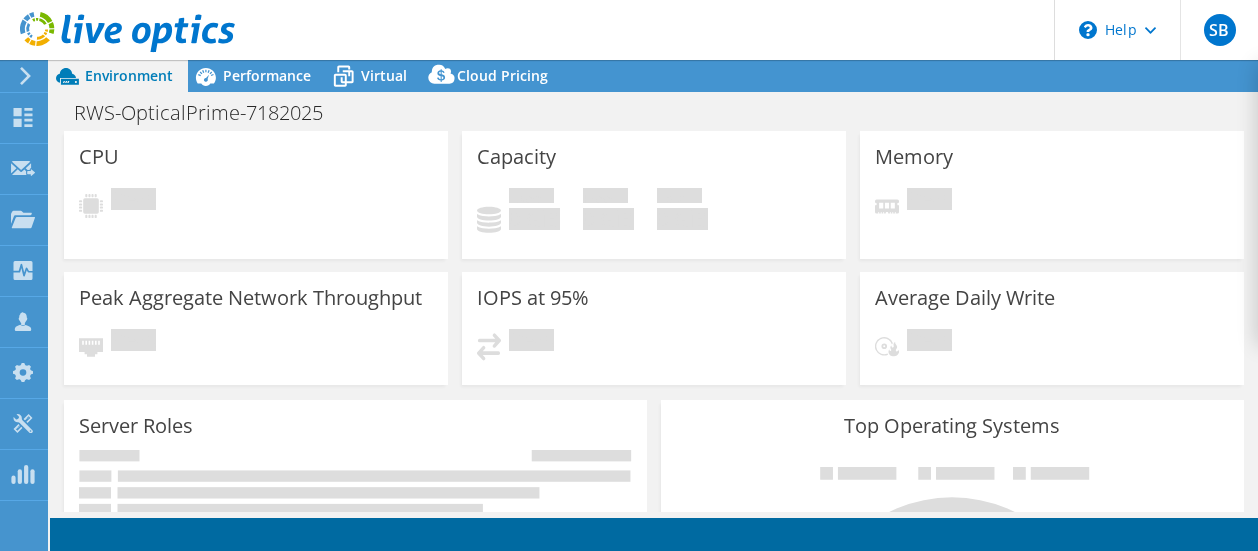 select on "USD" 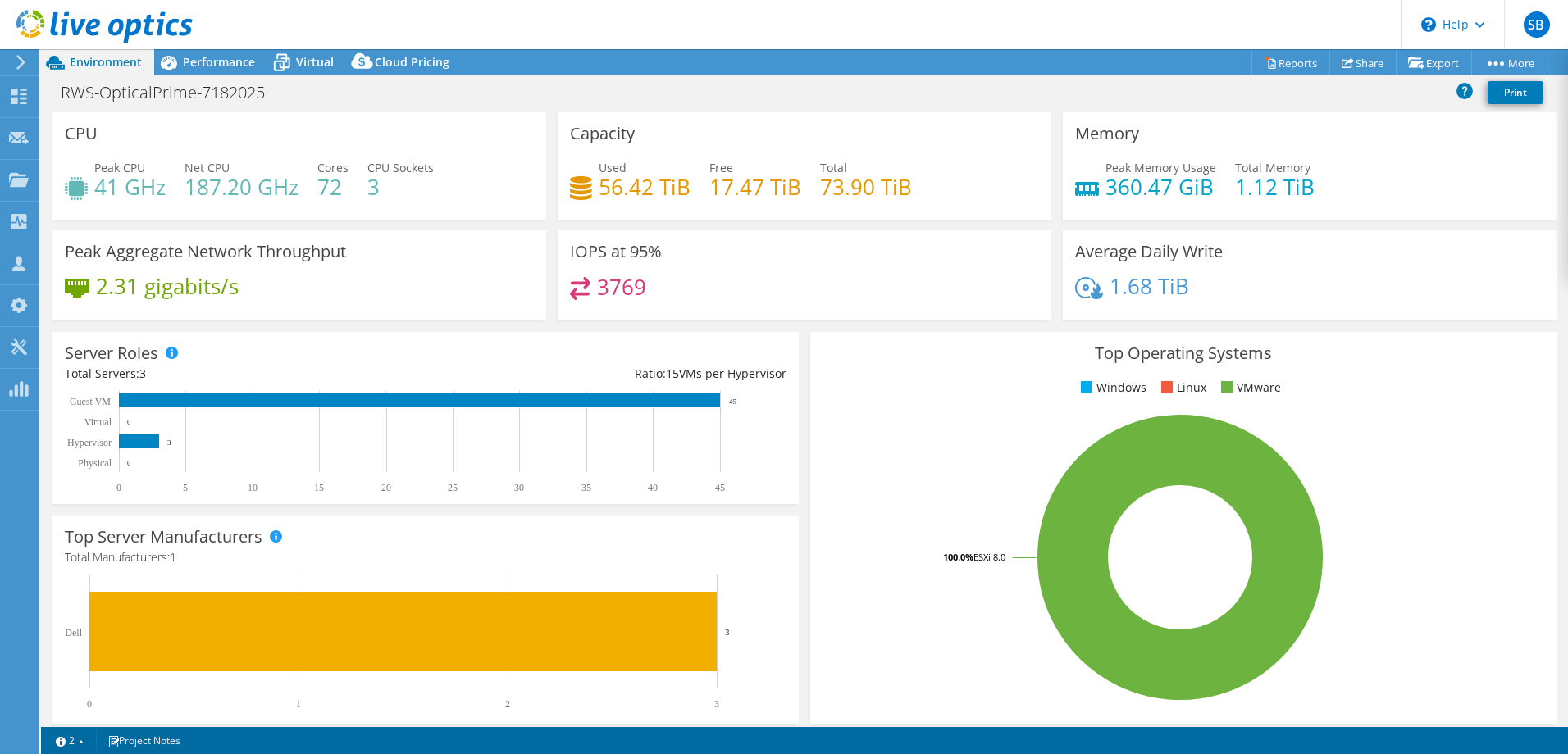 click on "SB
Channel Partner
Shawn Burke
shawn.burke@[EXAMPLE.COM]
ELYSIAN TECHNOLOGY
My Profile
Log Out
\n
Help
Explore Helpful Articles
Contact Support" at bounding box center [784, 25] 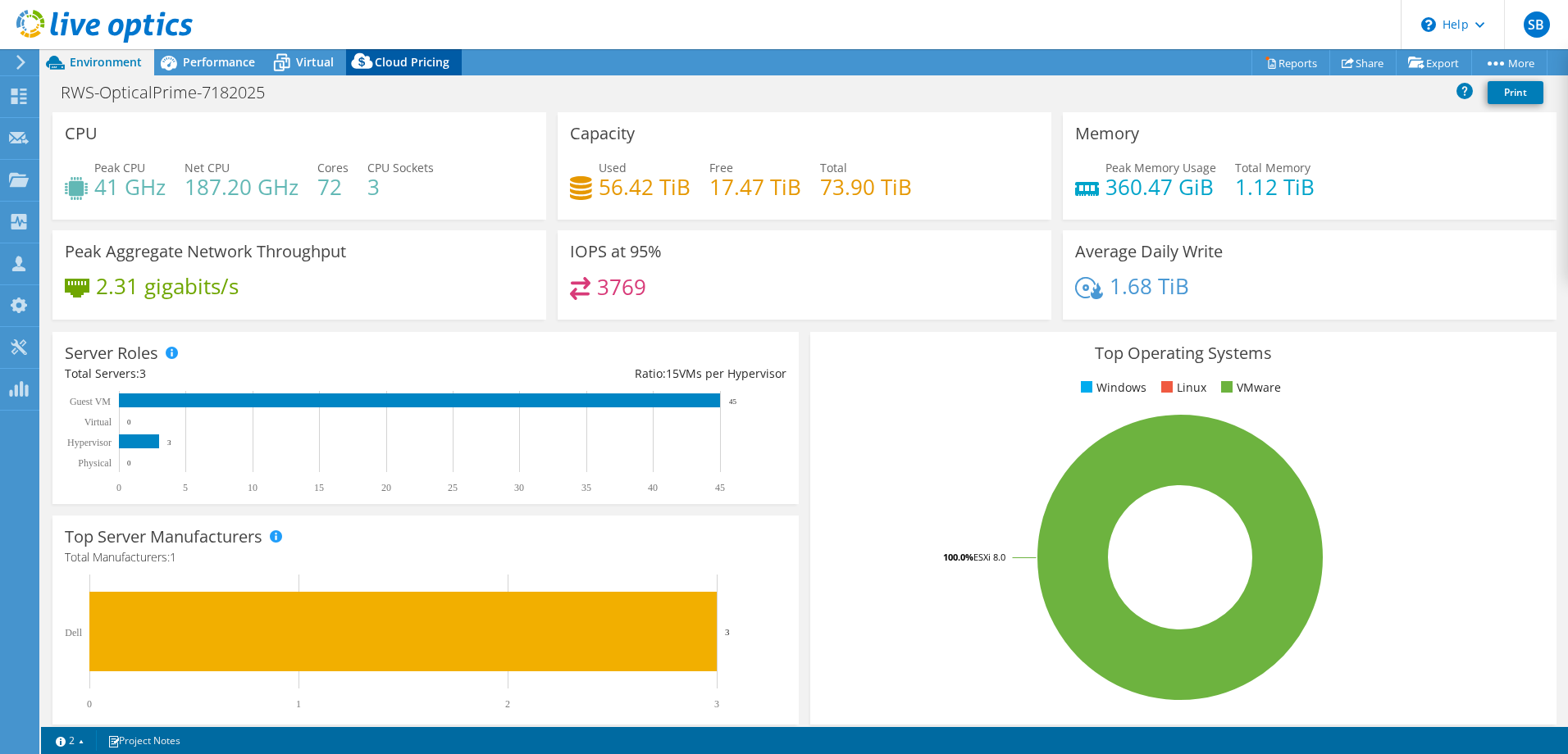 click on "Cloud Pricing" at bounding box center [412, 61] 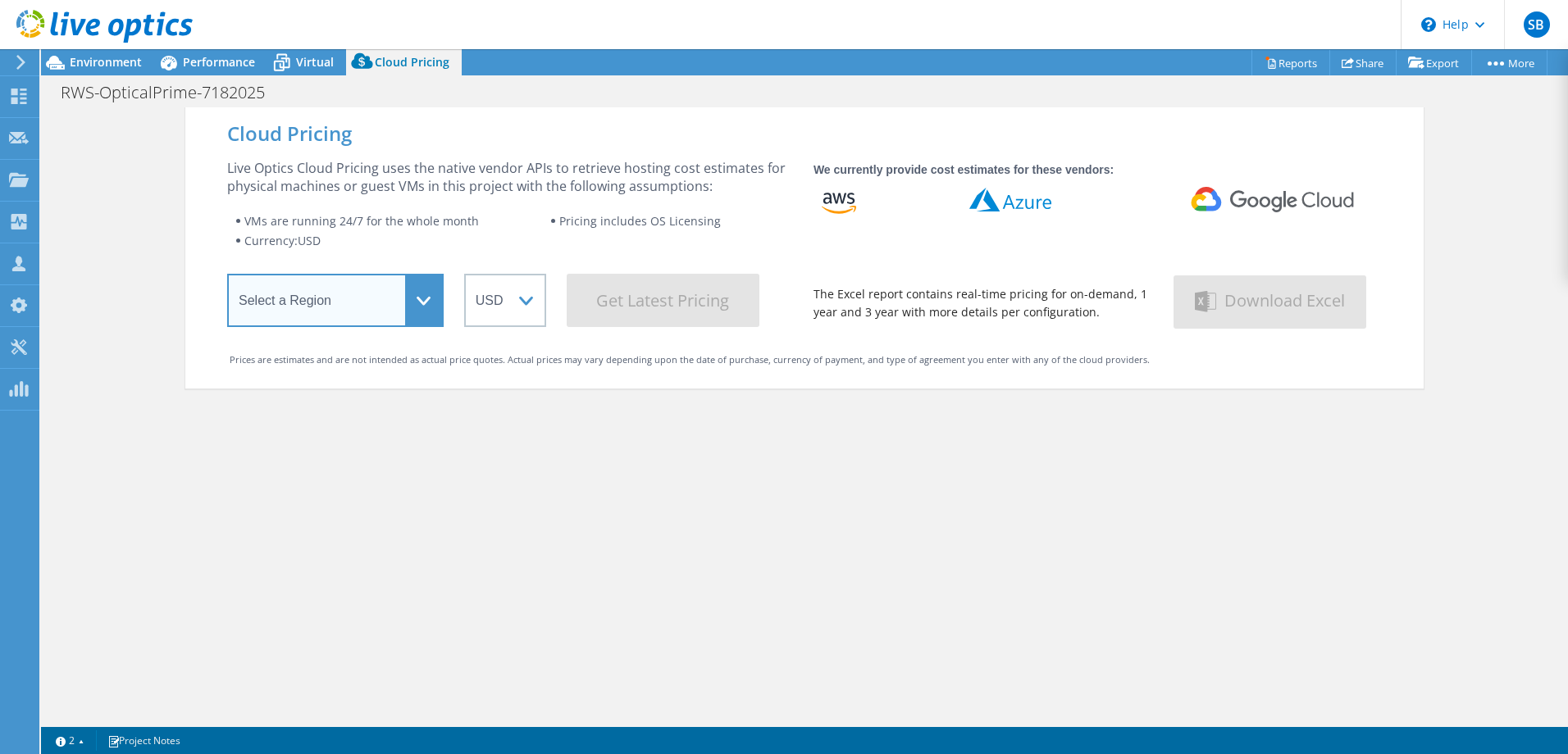 click on "Select a Region Asia Pacific (Hong Kong) Asia Pacific (Mumbai) Asia Pacific (Seoul) Asia Pacific (Singapore) Asia Pacific (Tokyo) Australia Canada Europe (Frankfurt) Europe (London) South America (Sao Paulo) US East (Virginia) US West (California)" at bounding box center (335, 300) 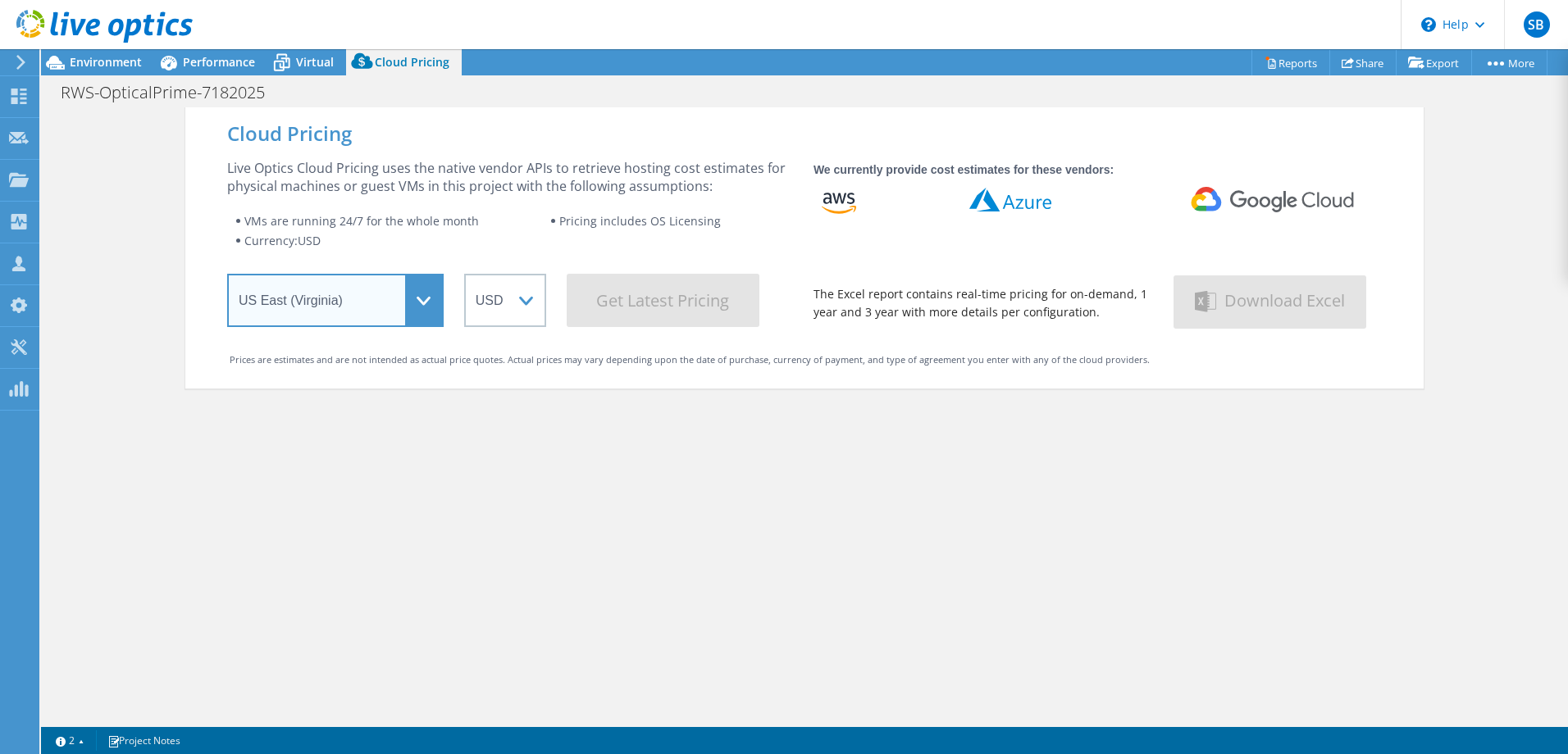 click on "Select a Region Asia Pacific (Hong Kong) Asia Pacific (Mumbai) Asia Pacific (Seoul) Asia Pacific (Singapore) Asia Pacific (Tokyo) Australia Canada Europe (Frankfurt) Europe (London) South America (Sao Paulo) US East (Virginia) US West (California)" at bounding box center (335, 300) 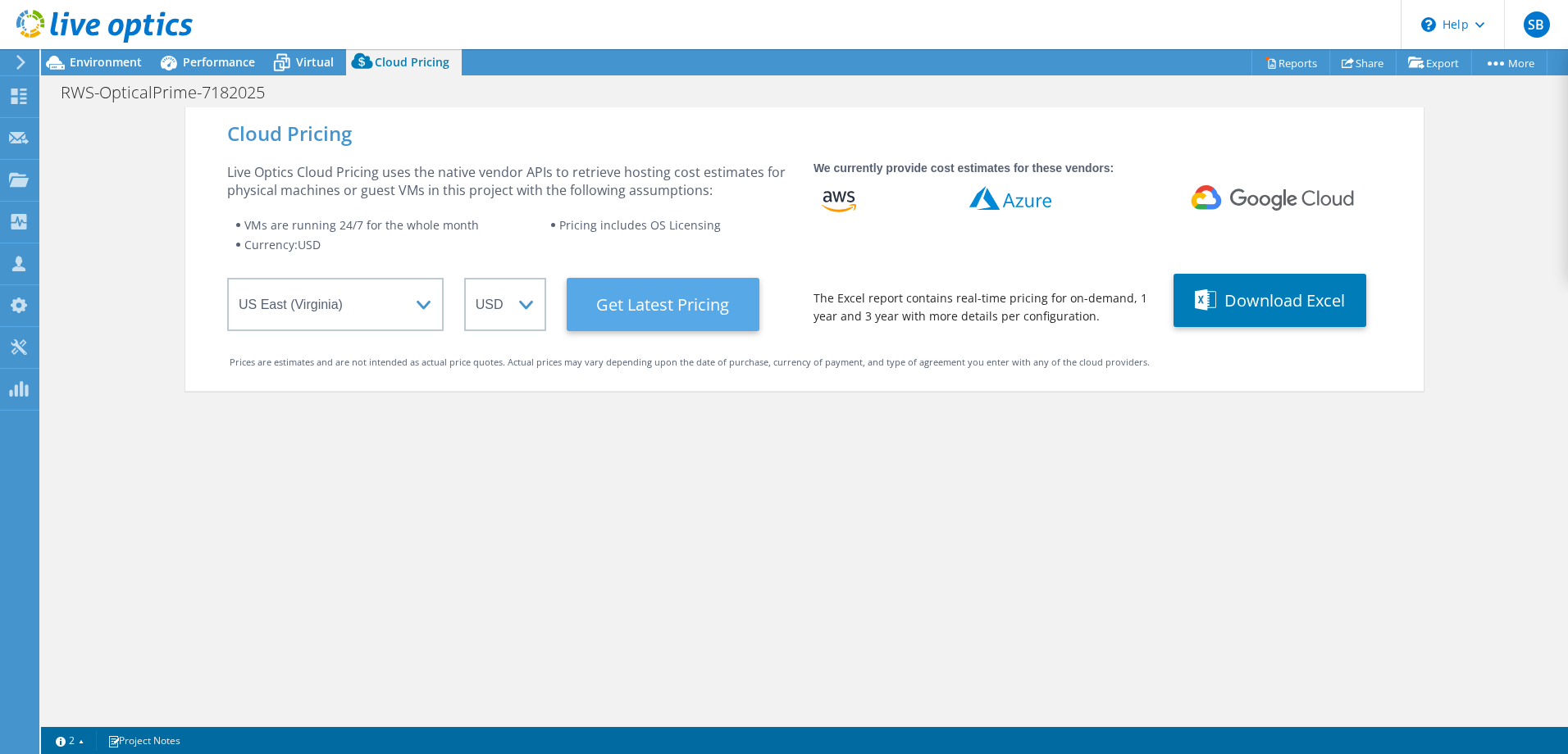 click on "Get Latest Pricing" at bounding box center (663, 304) 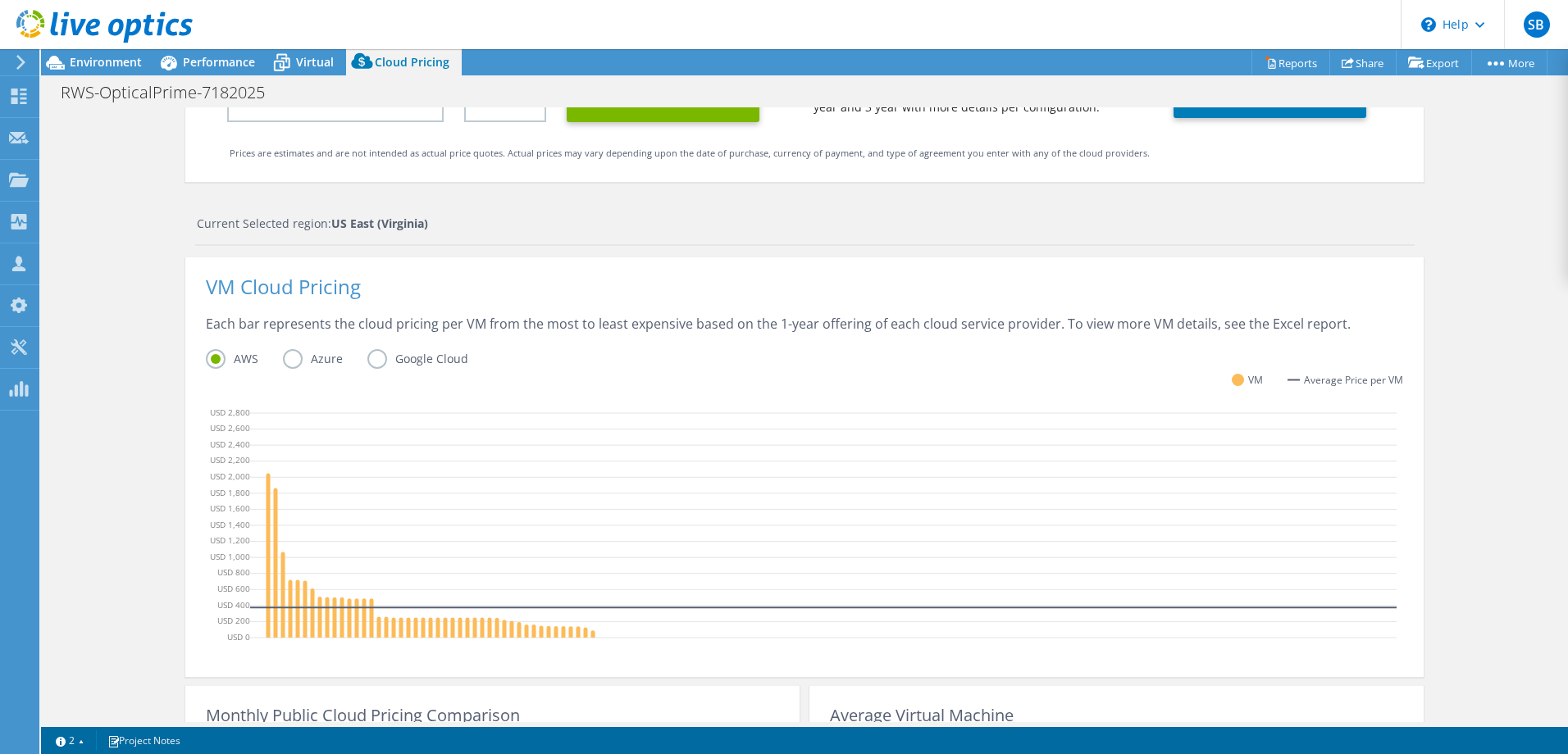 scroll, scrollTop: 246, scrollLeft: 0, axis: vertical 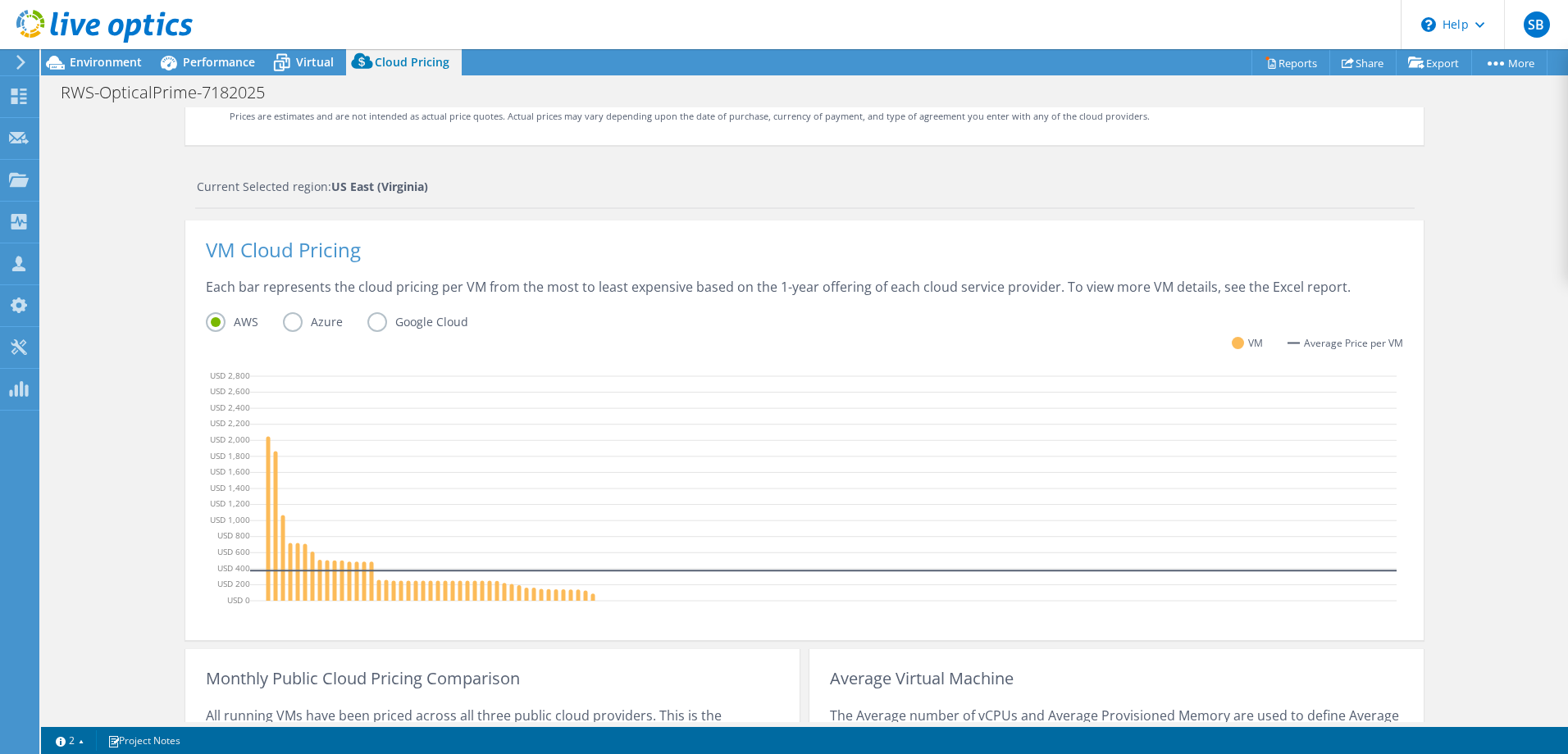 click on "Azure" at bounding box center [325, 322] 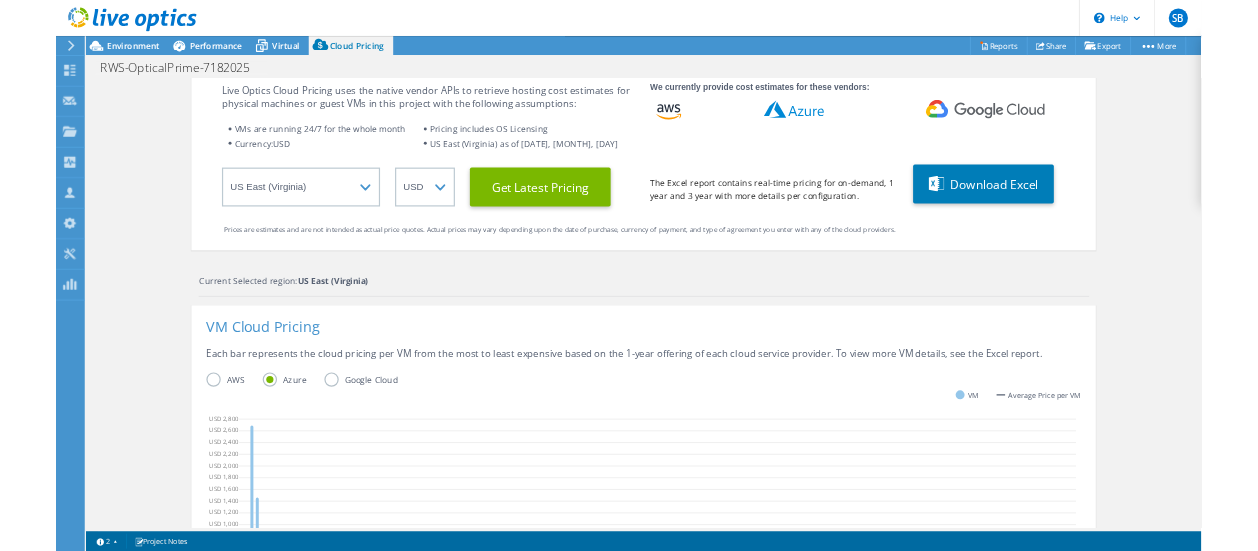 scroll, scrollTop: 0, scrollLeft: 0, axis: both 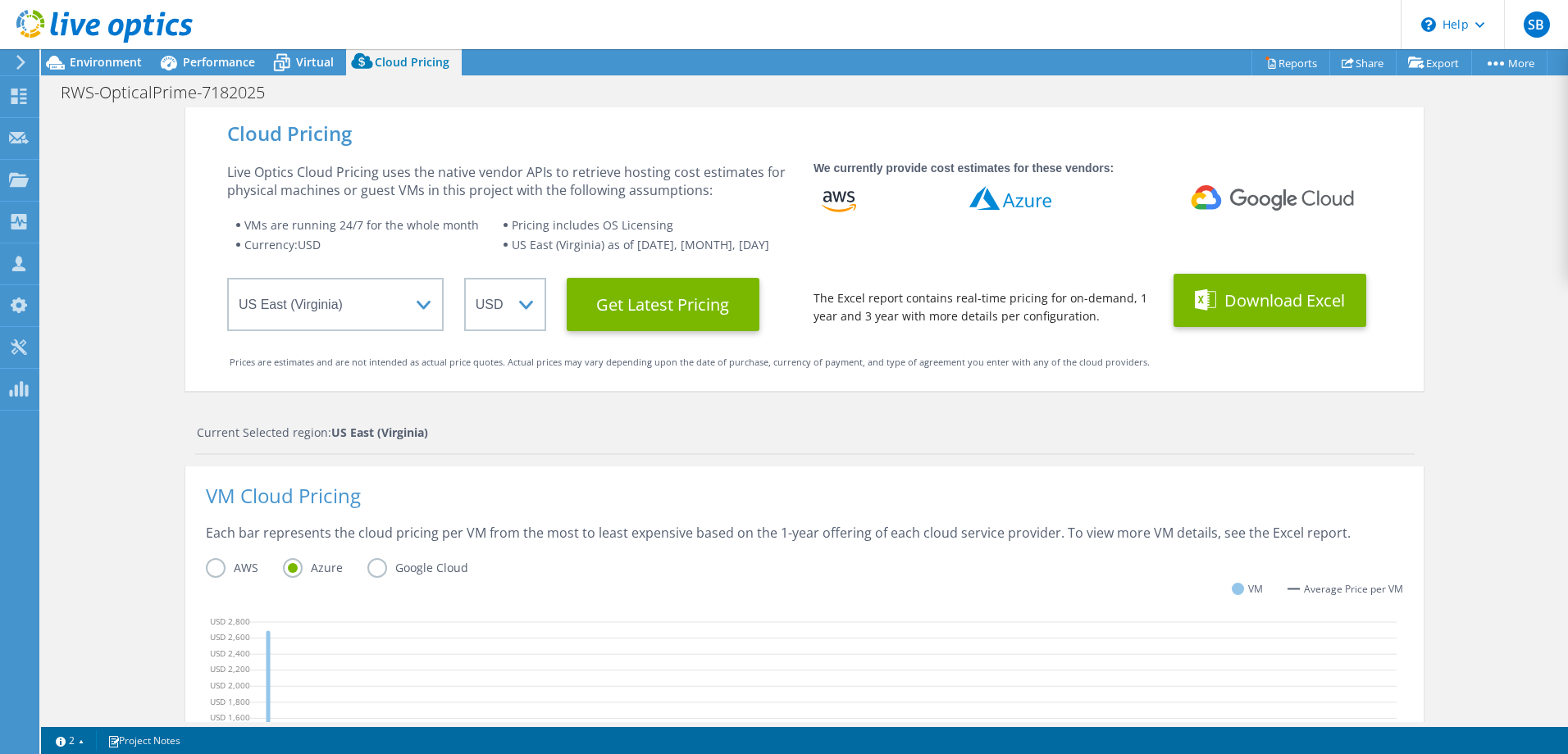 click on "Download Excel" at bounding box center [1269, 300] 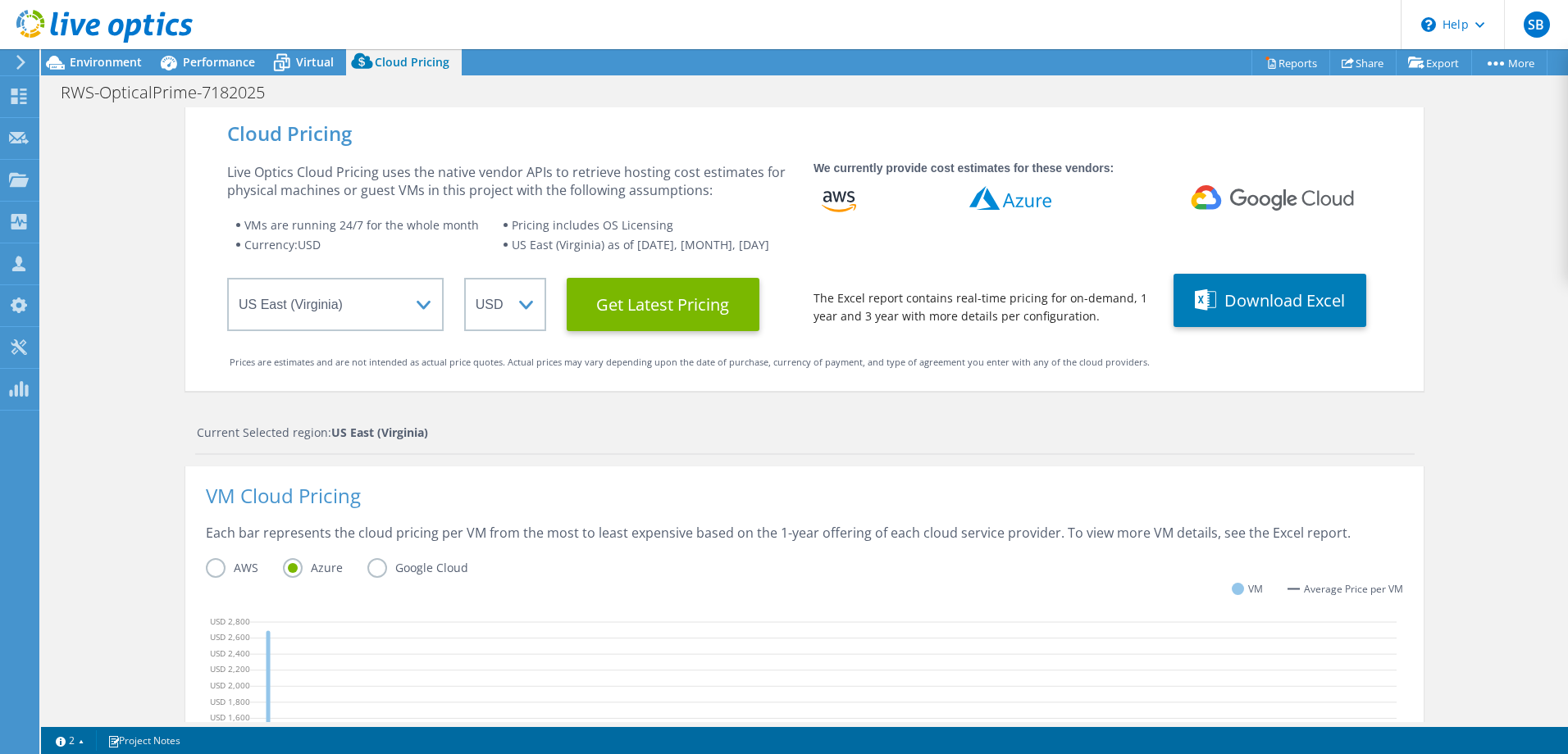 click on "Cloud Pricing" at bounding box center [805, 134] 